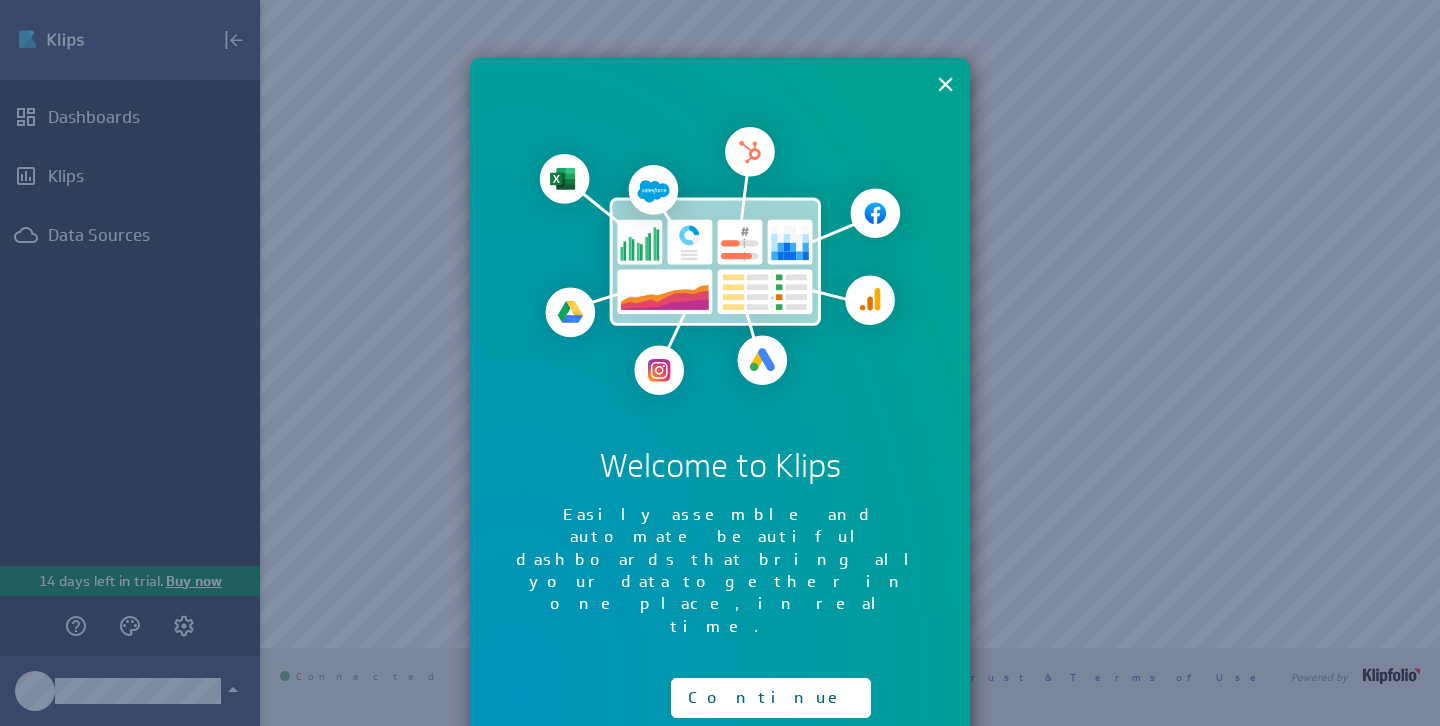 scroll, scrollTop: 0, scrollLeft: 0, axis: both 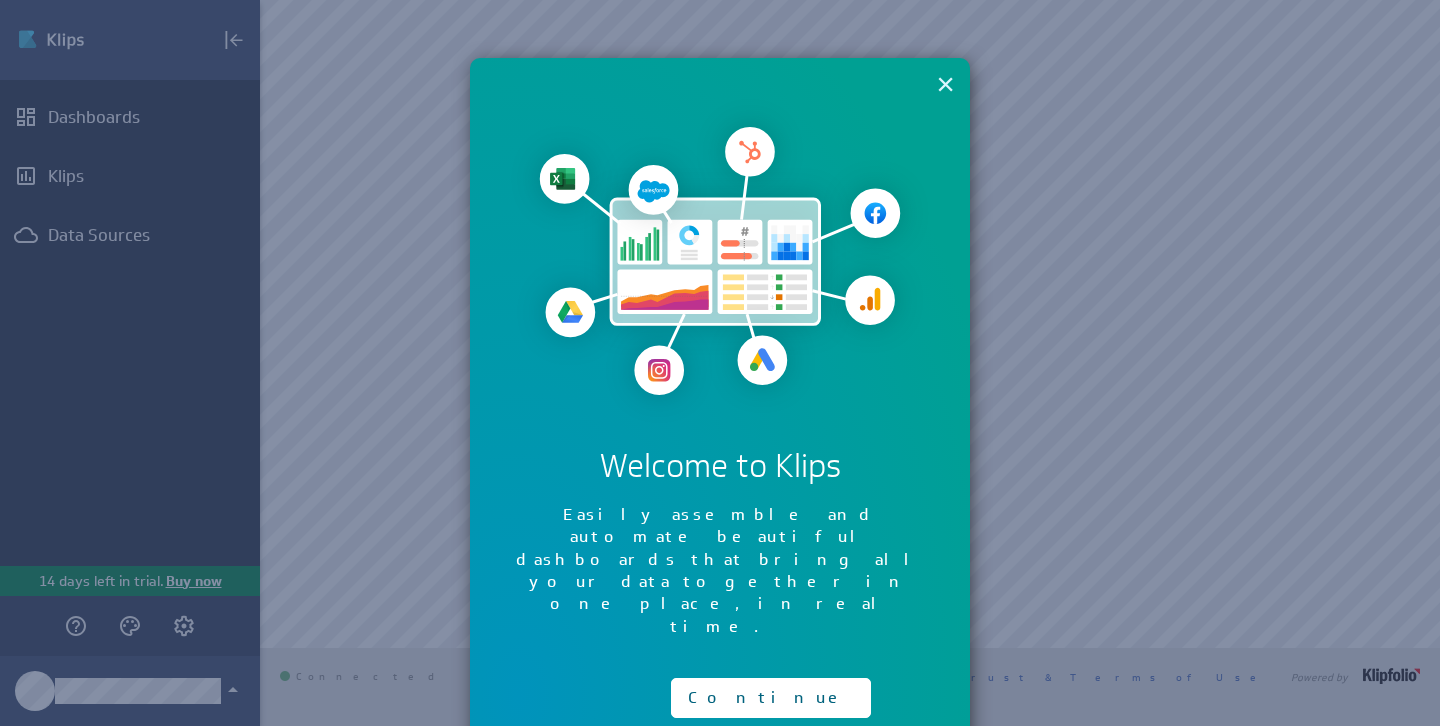 click on "×" at bounding box center (945, 84) 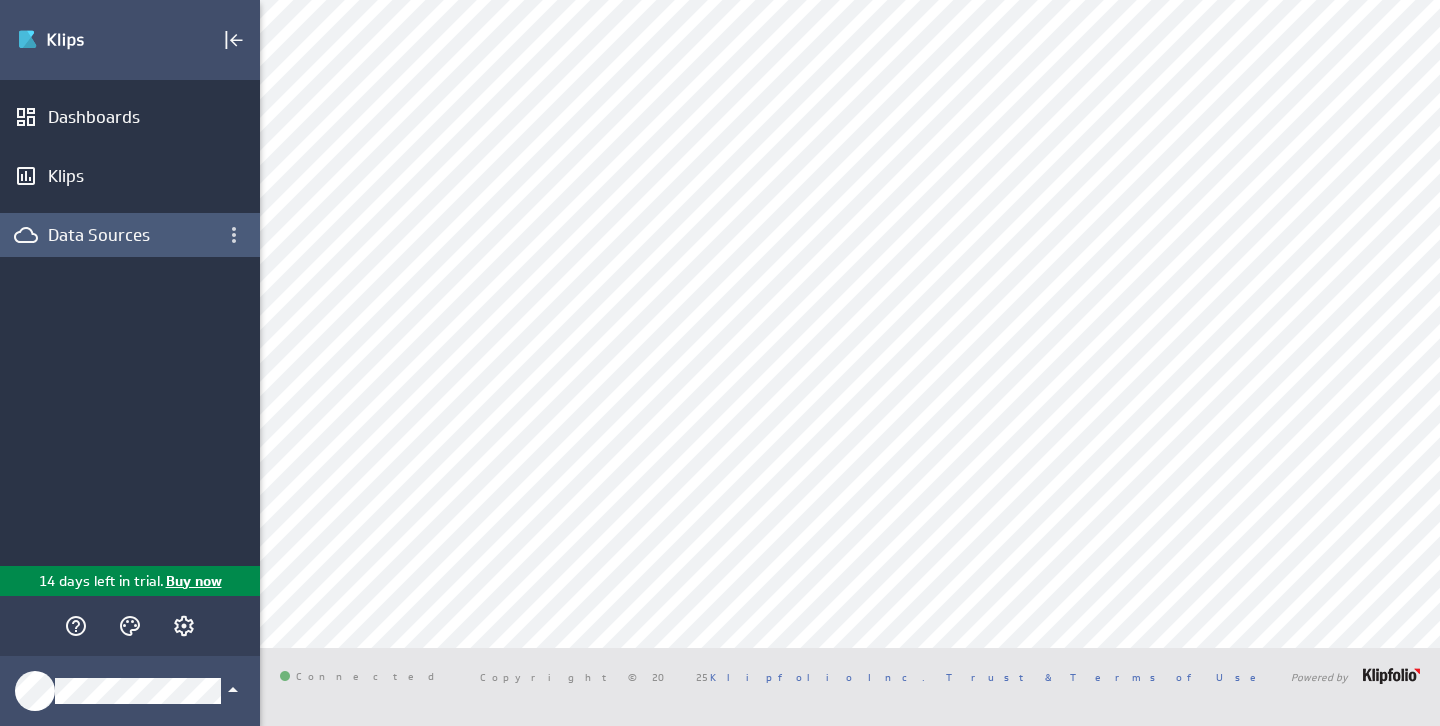 click on "Data Sources" at bounding box center [130, 235] 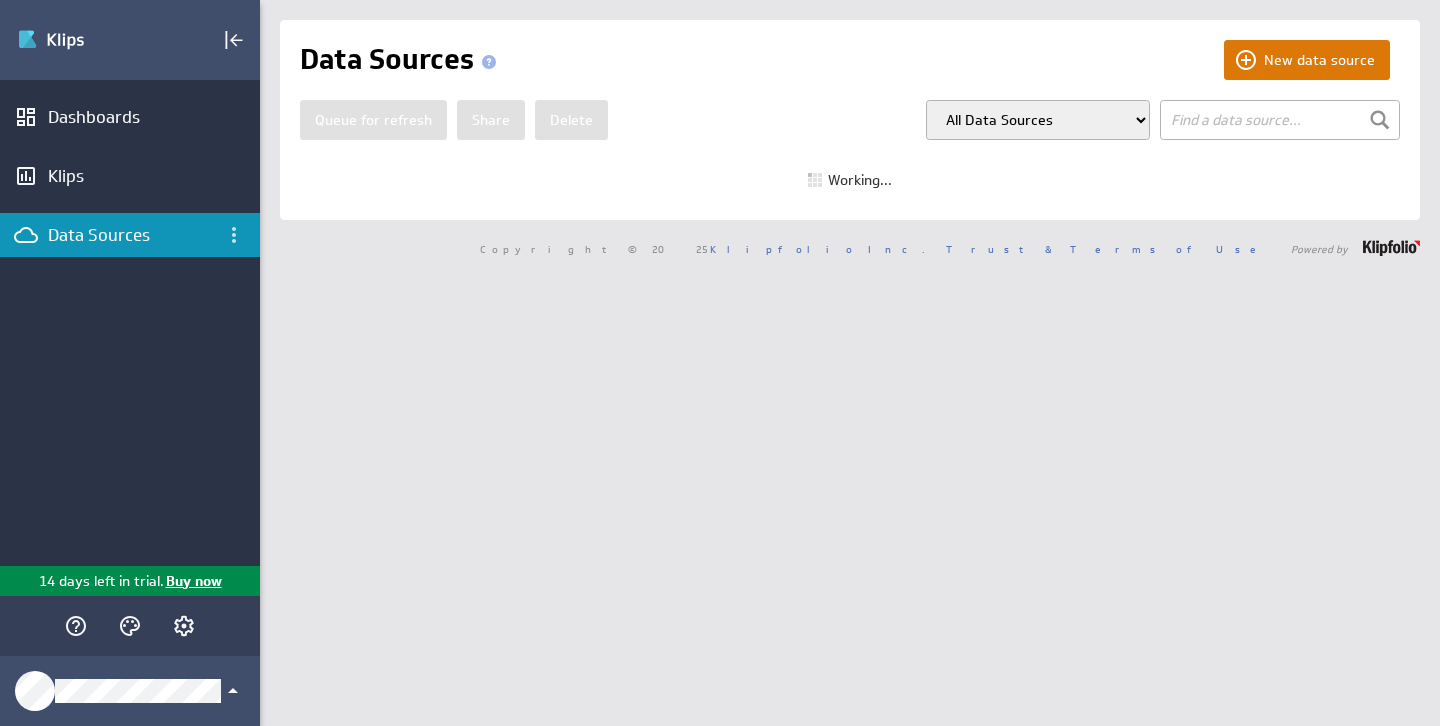 scroll, scrollTop: 0, scrollLeft: 0, axis: both 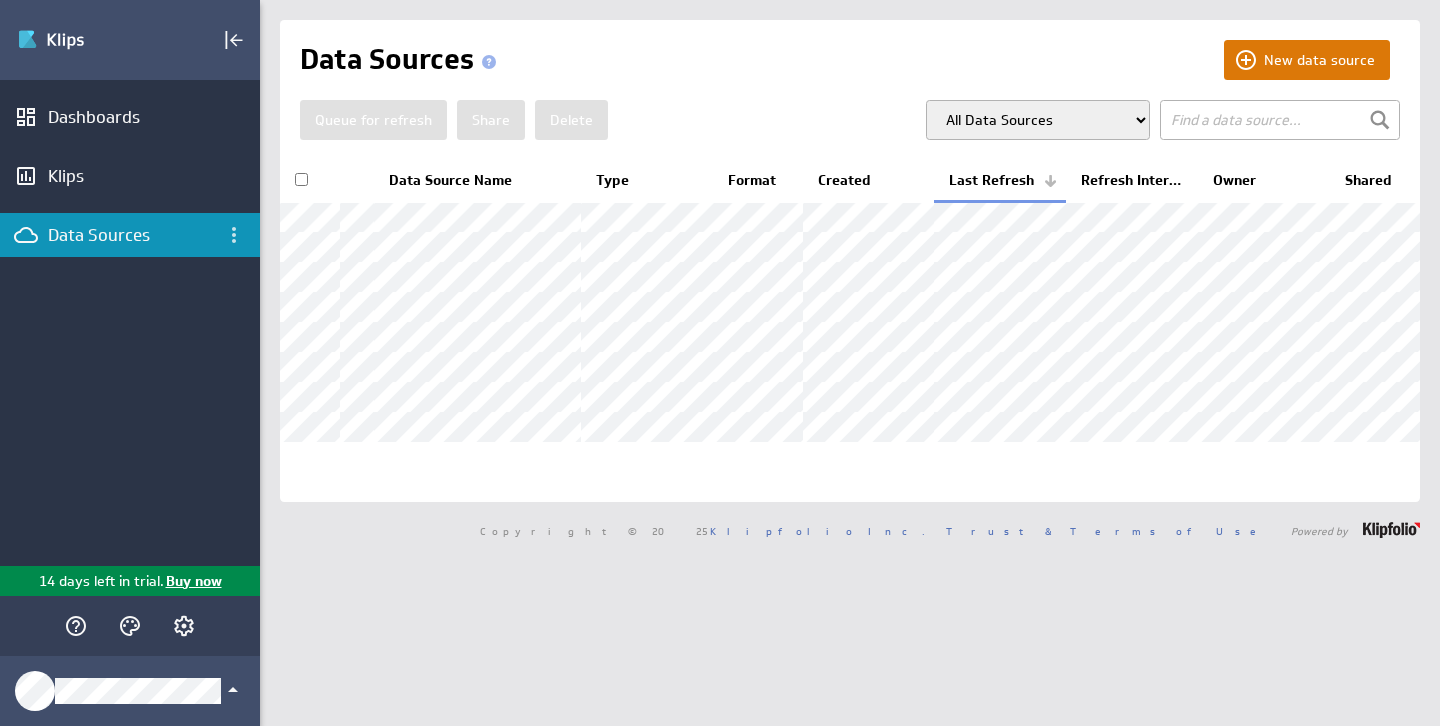 click on "New data source" at bounding box center (1307, 60) 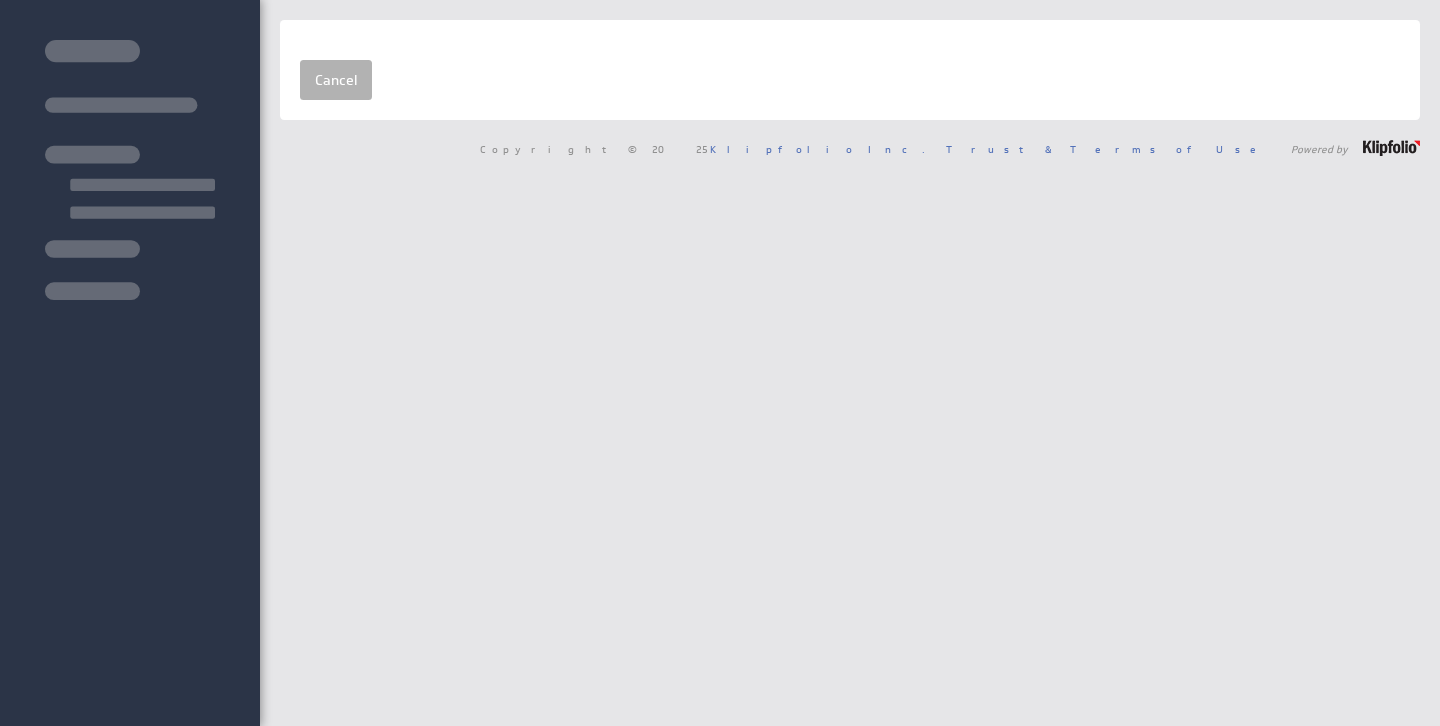 scroll, scrollTop: 0, scrollLeft: 0, axis: both 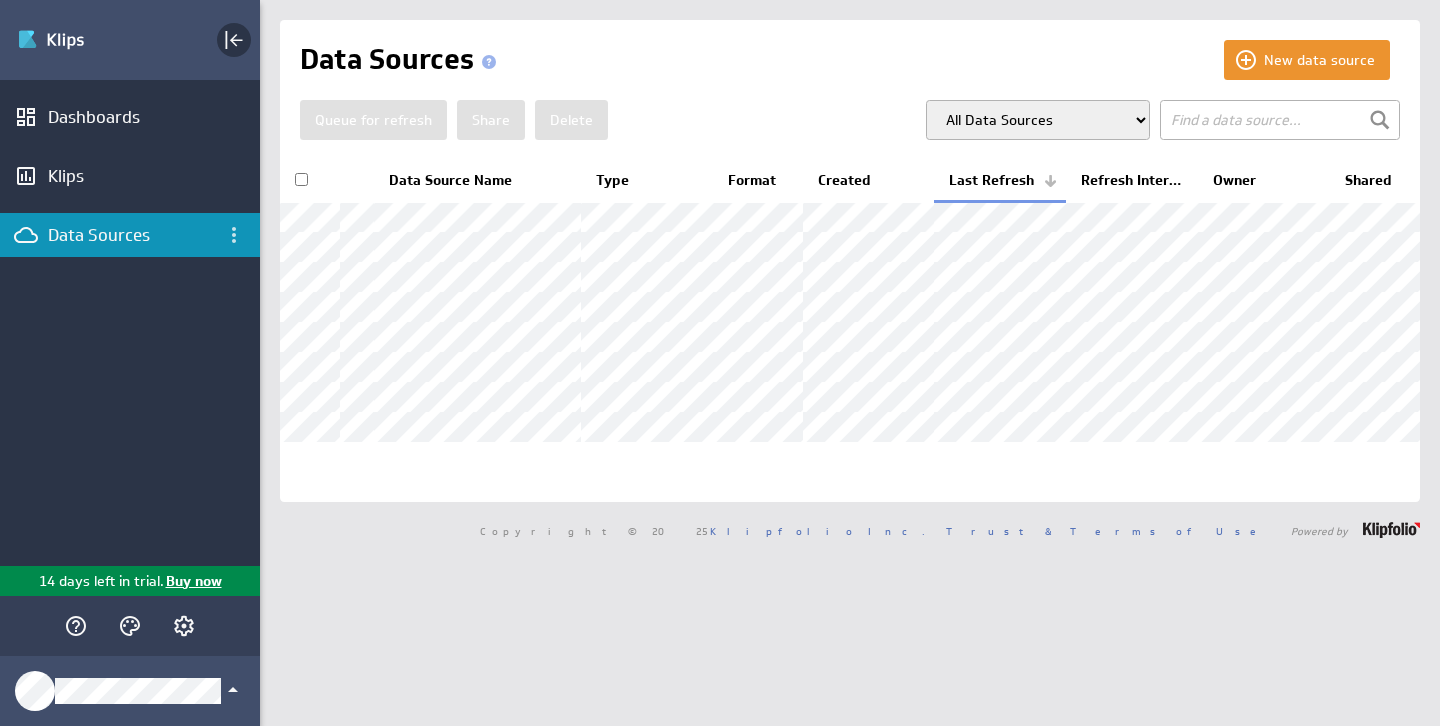 click 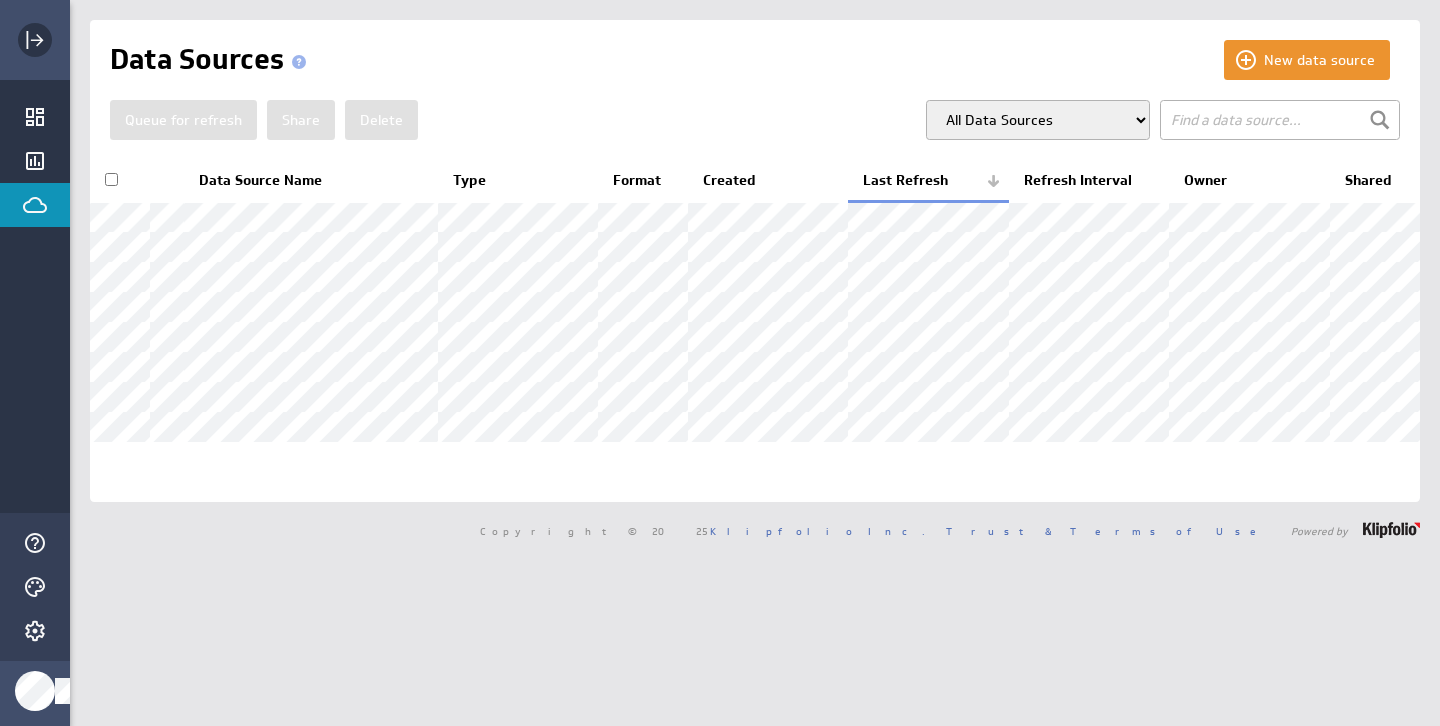 click at bounding box center (35, 40) 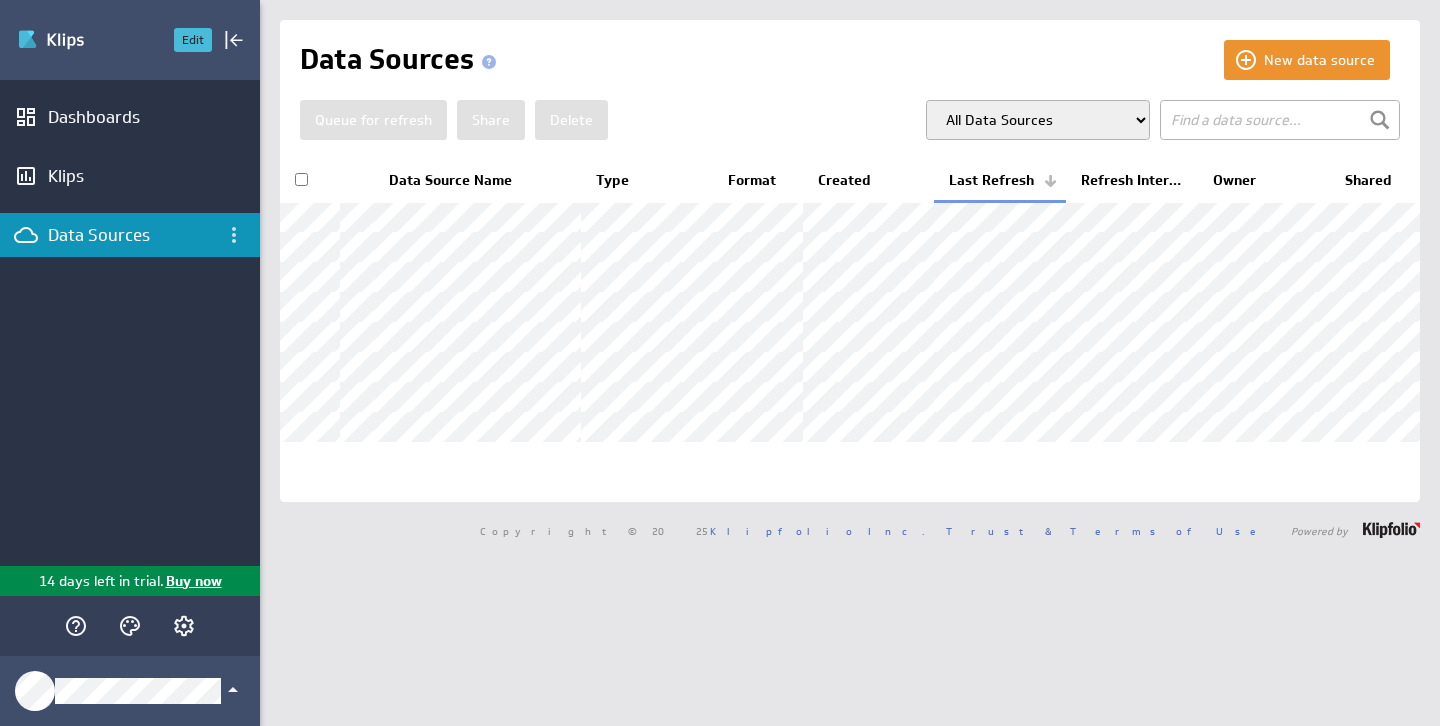 click on "Edit" at bounding box center (193, 40) 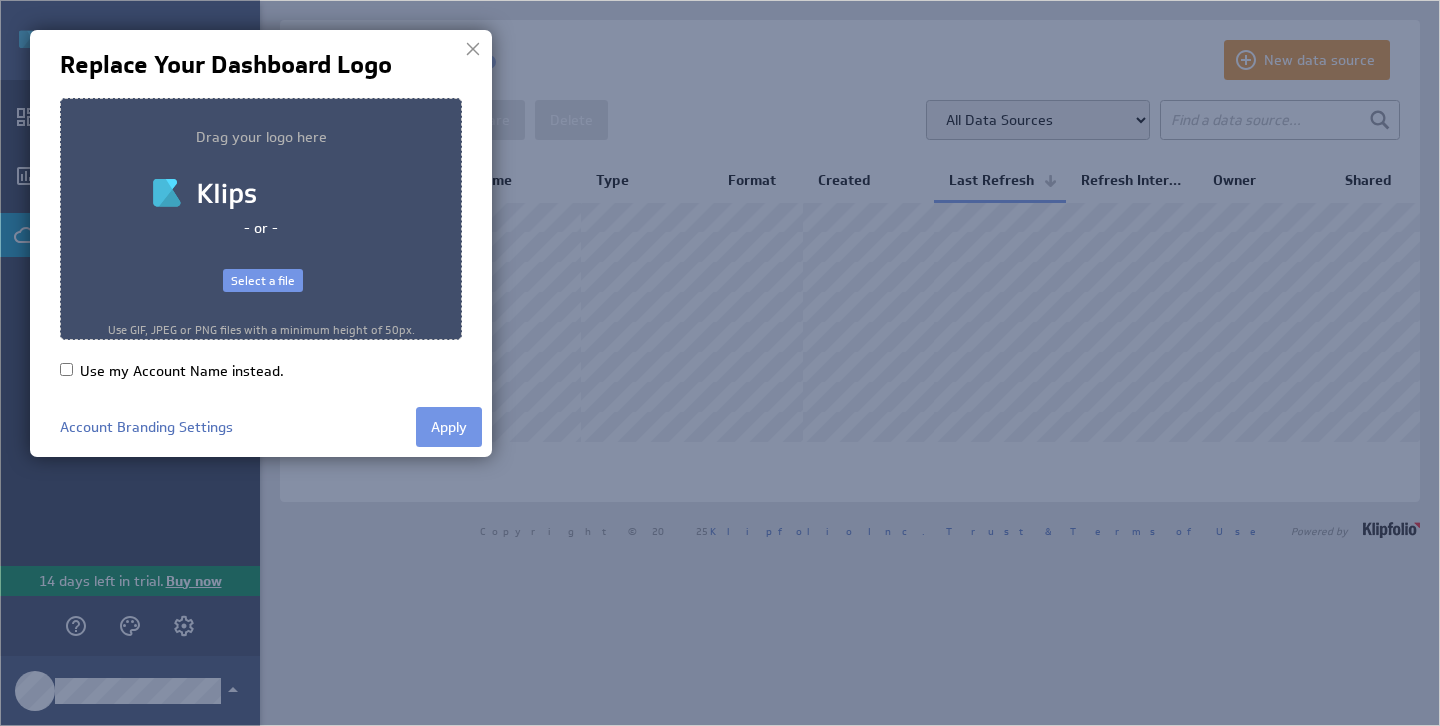 click on "Select a file" at bounding box center [263, 281] 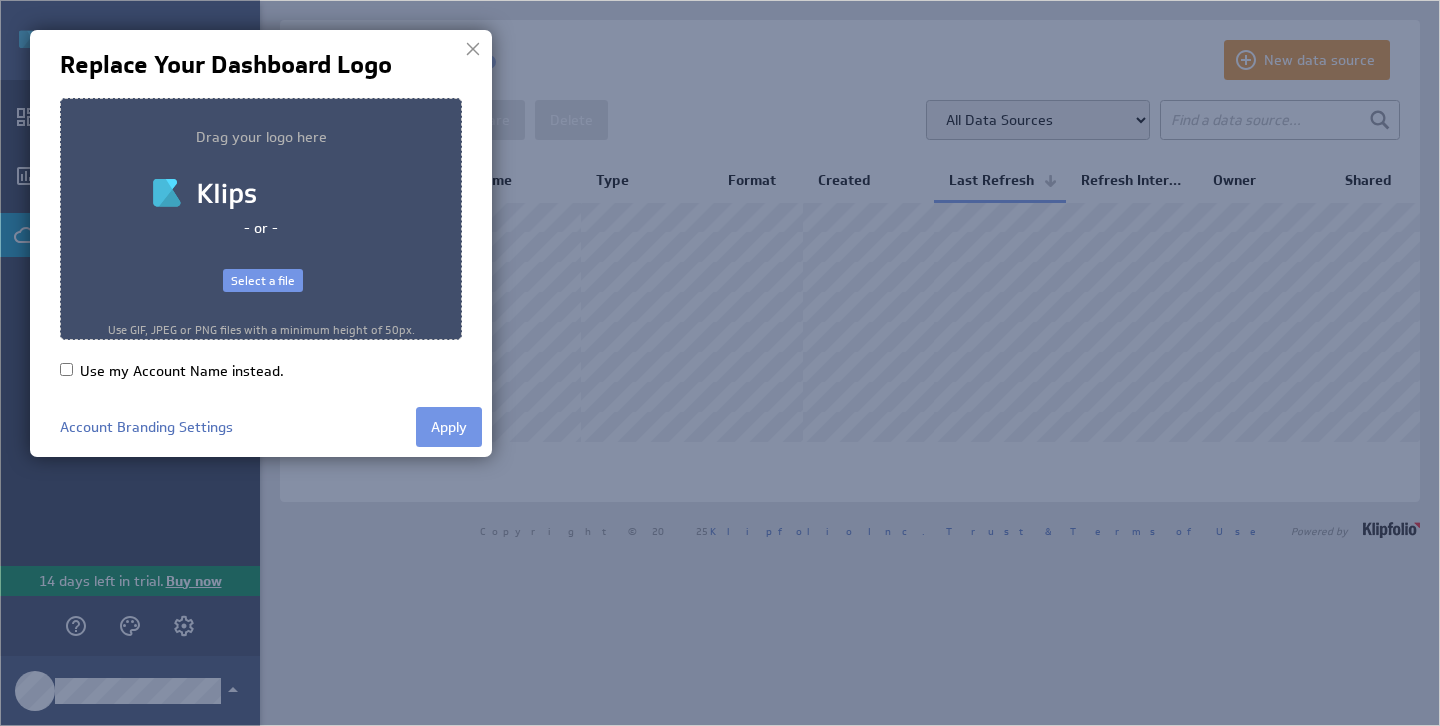 click at bounding box center (473, 49) 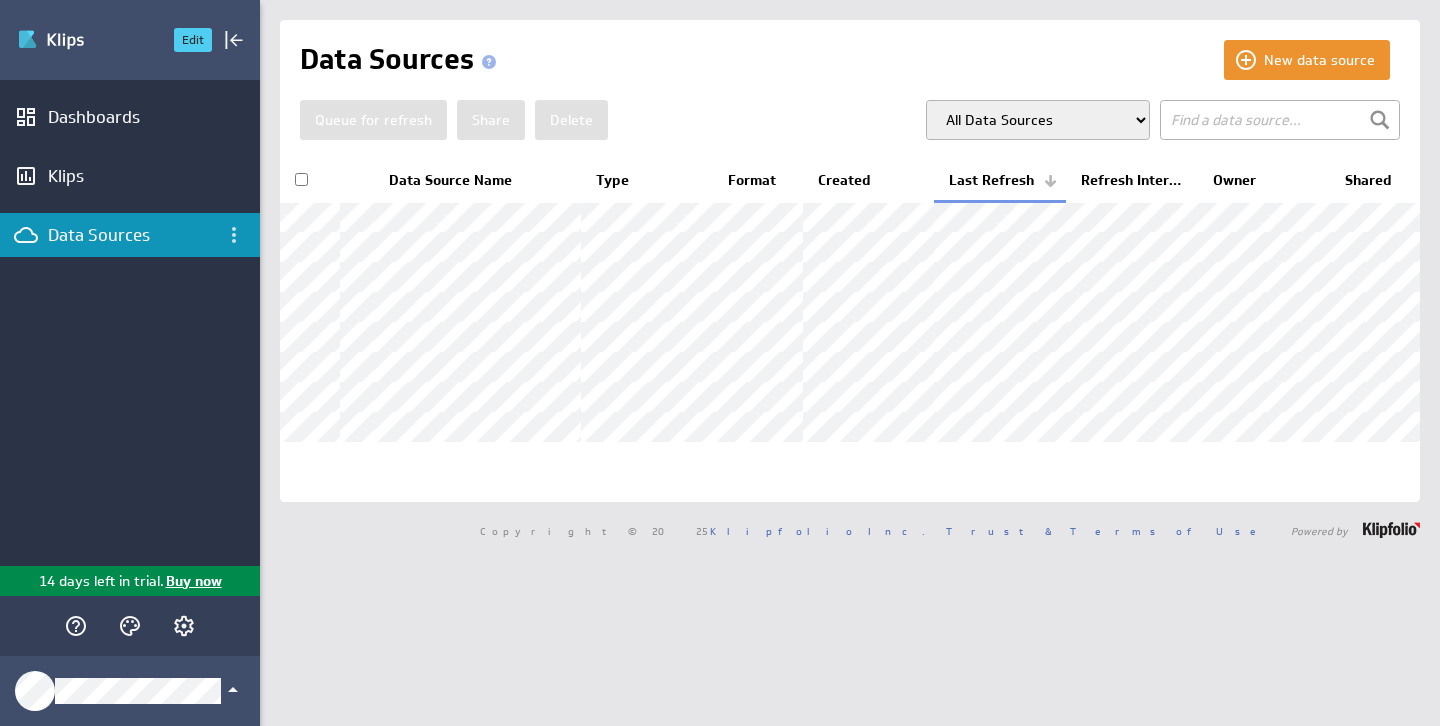 click at bounding box center (87, 40) 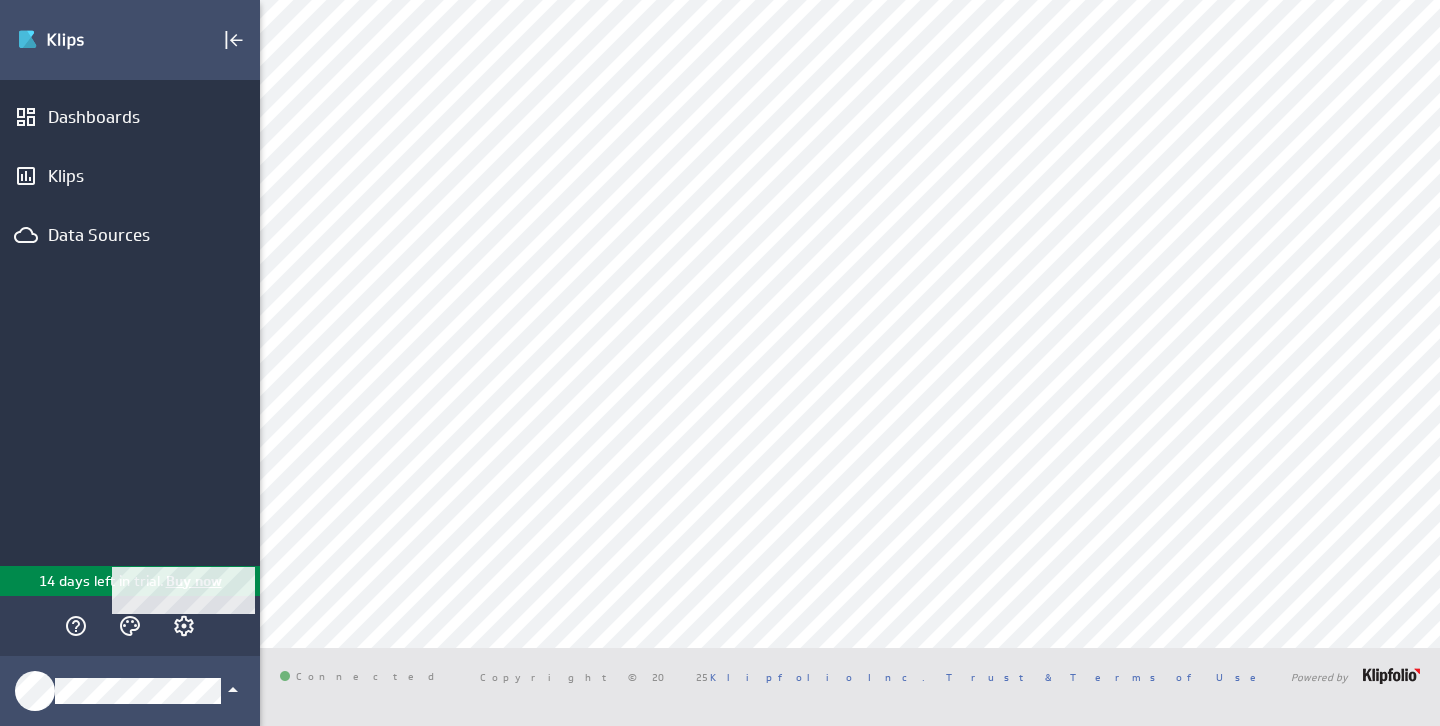 scroll, scrollTop: 0, scrollLeft: 0, axis: both 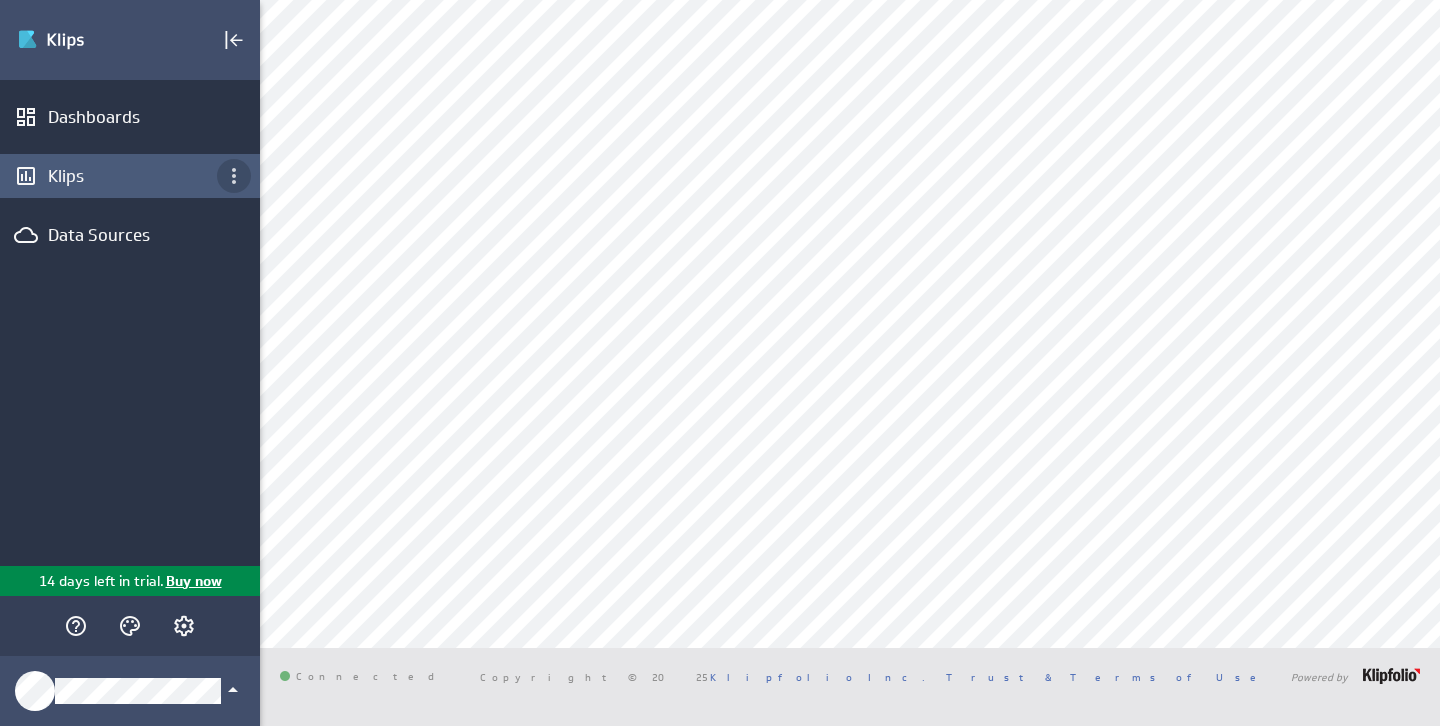click 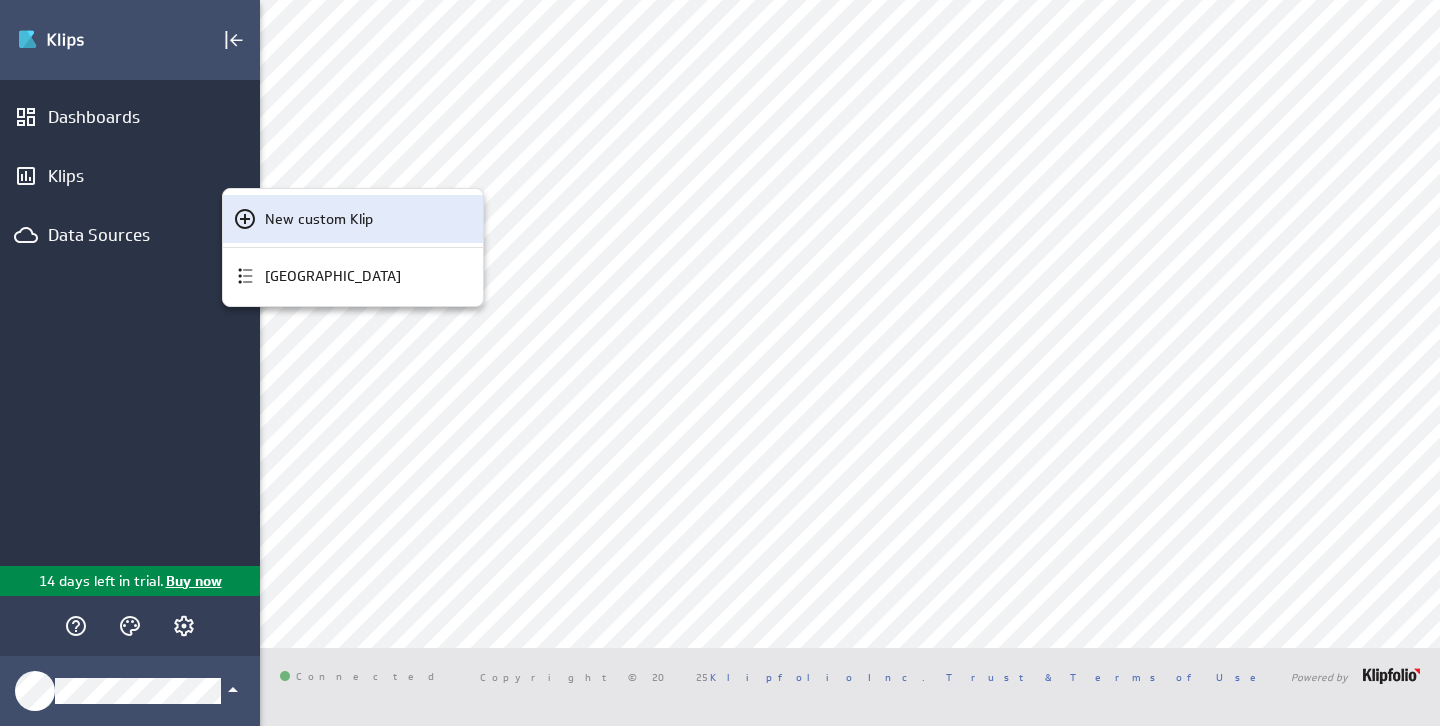 click on "New custom Klip" at bounding box center (319, 219) 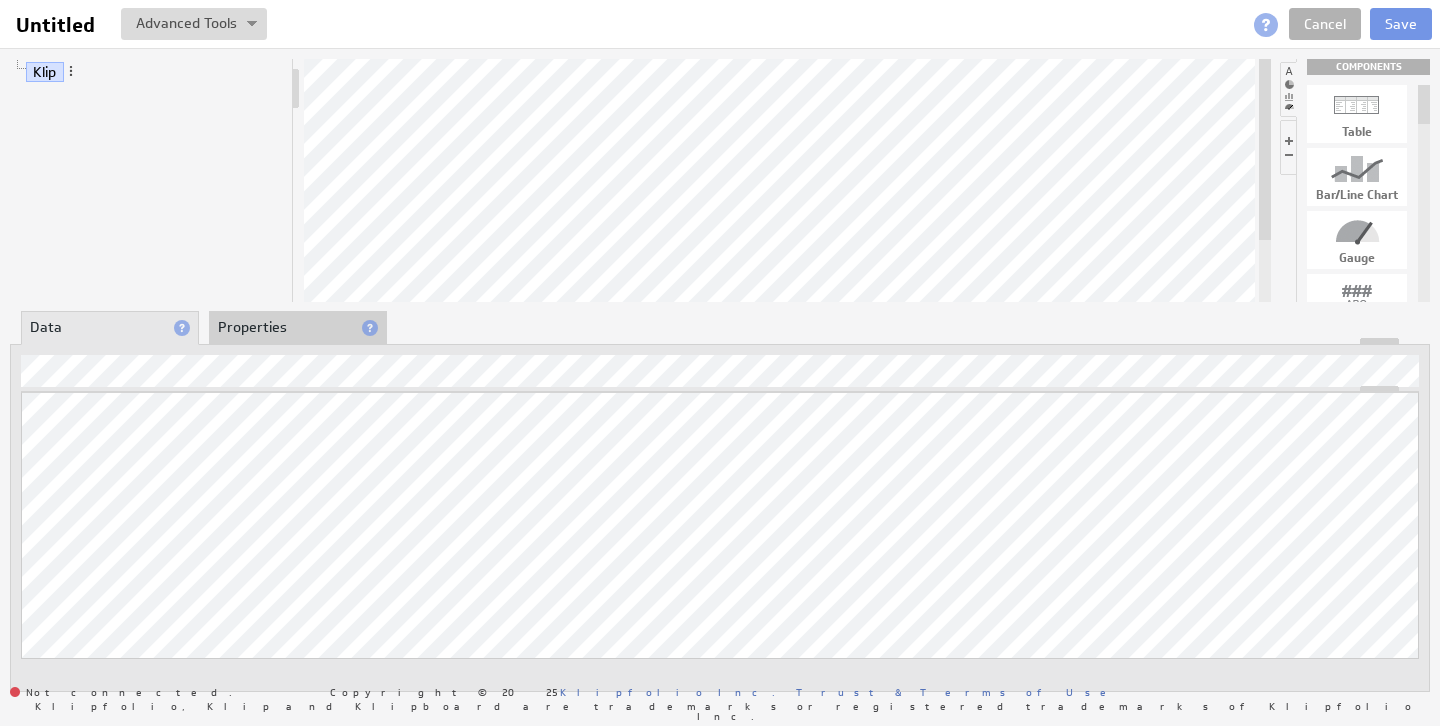 scroll, scrollTop: 0, scrollLeft: 0, axis: both 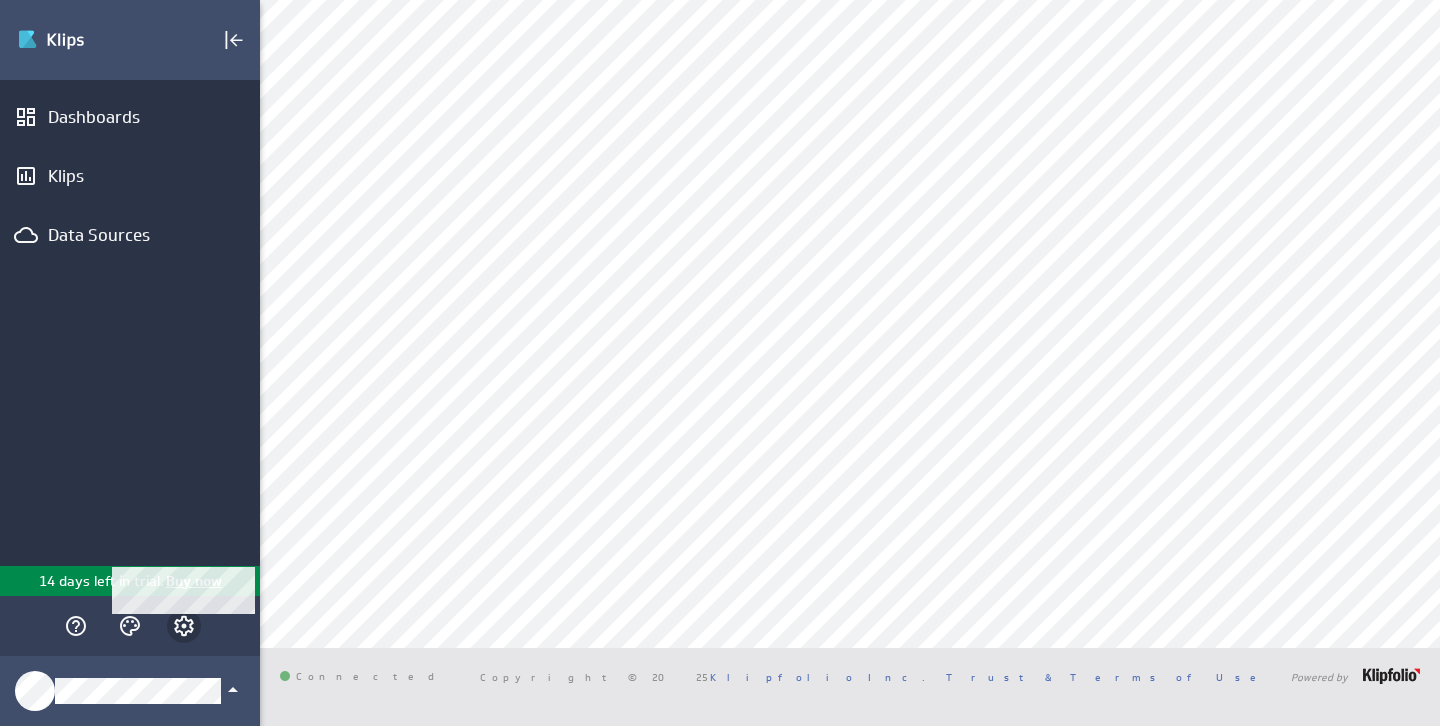 click 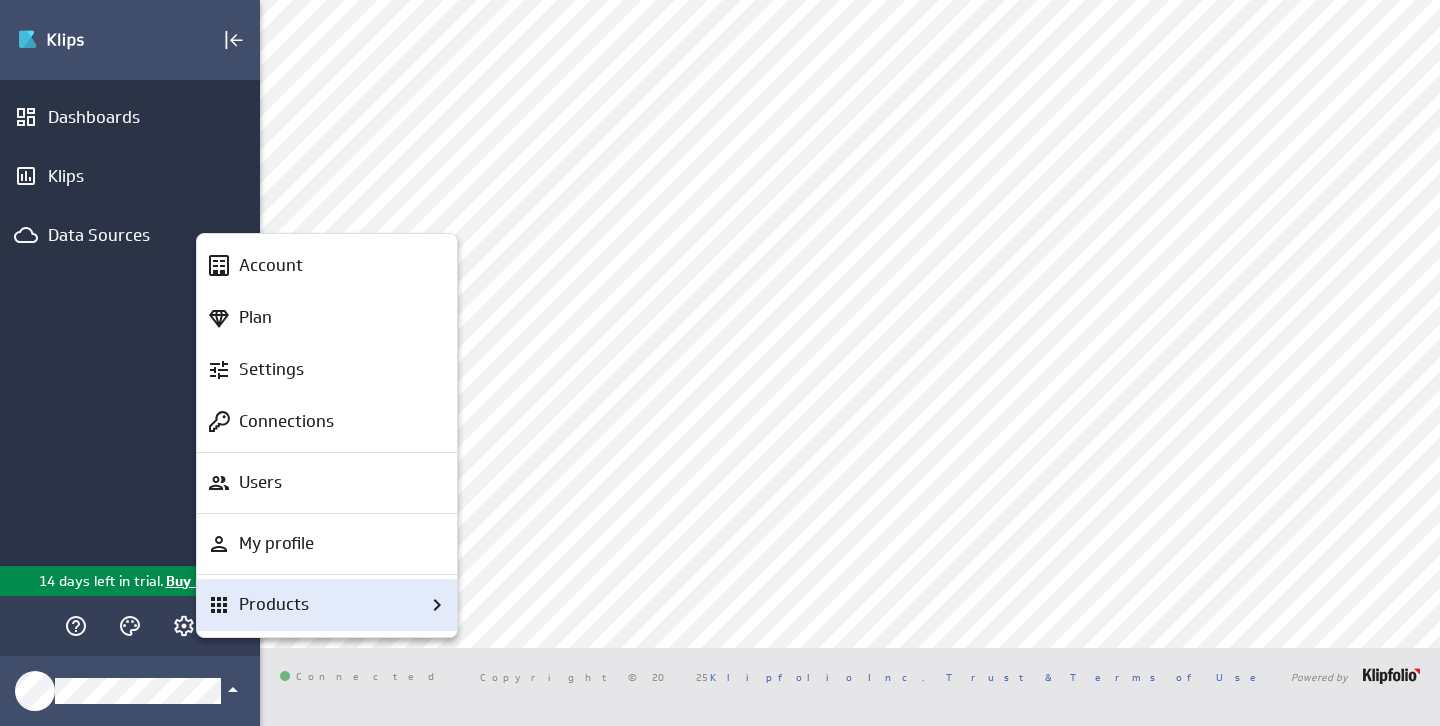 click on "Products" at bounding box center (340, 604) 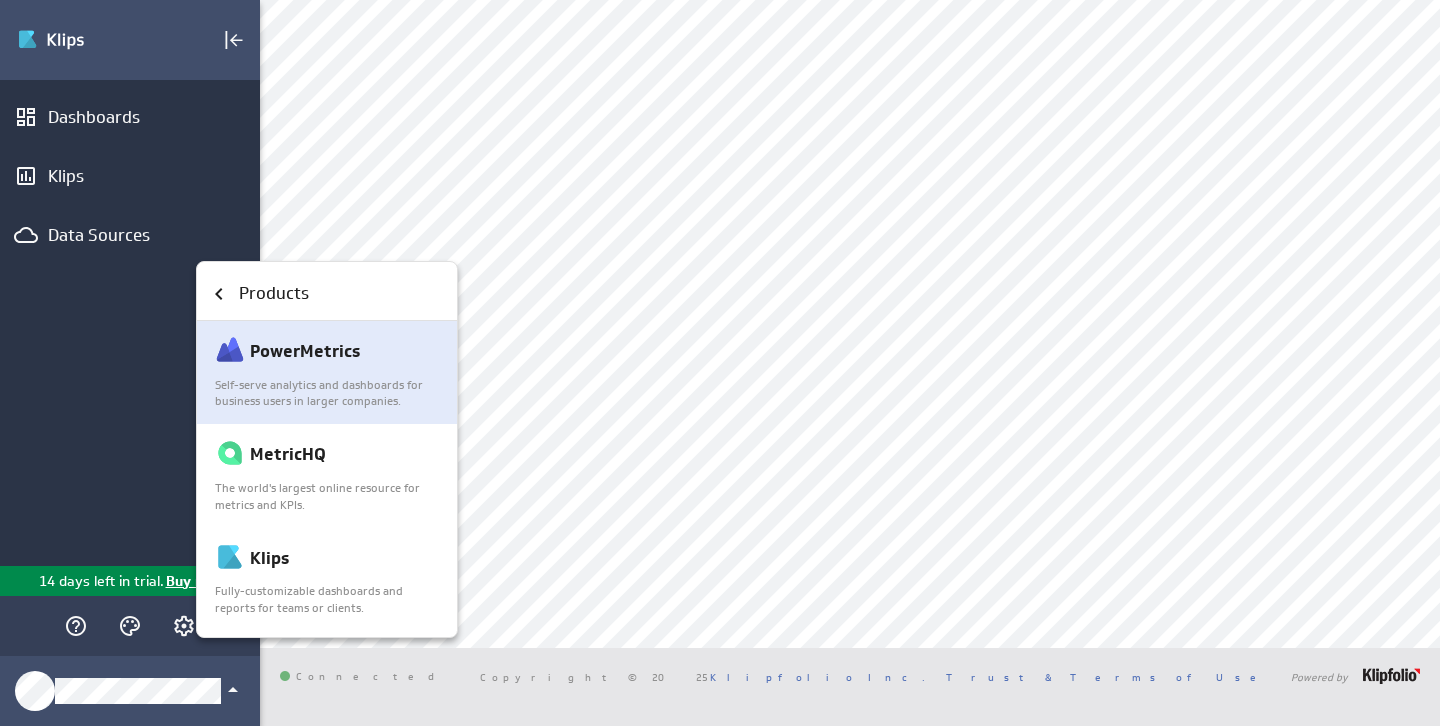 click on "PowerMetrics" at bounding box center (305, 351) 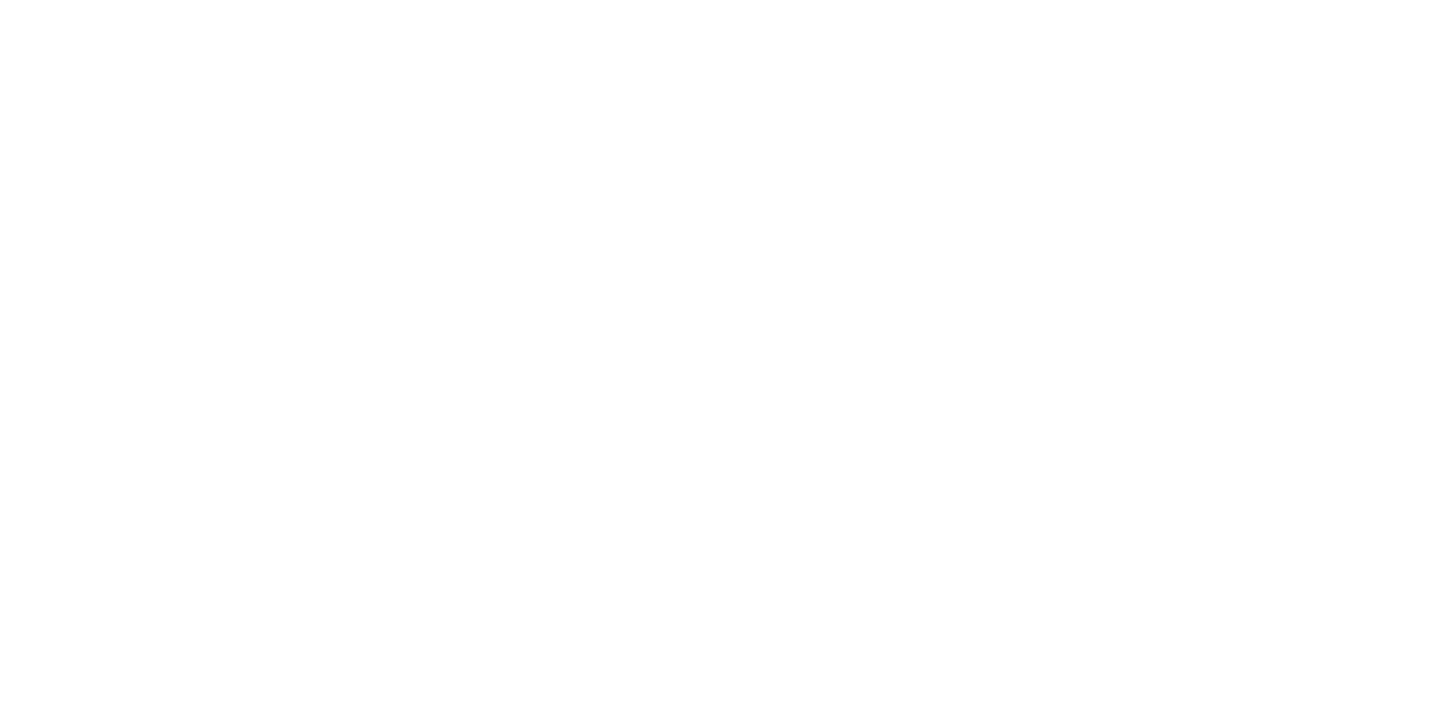scroll, scrollTop: 0, scrollLeft: 0, axis: both 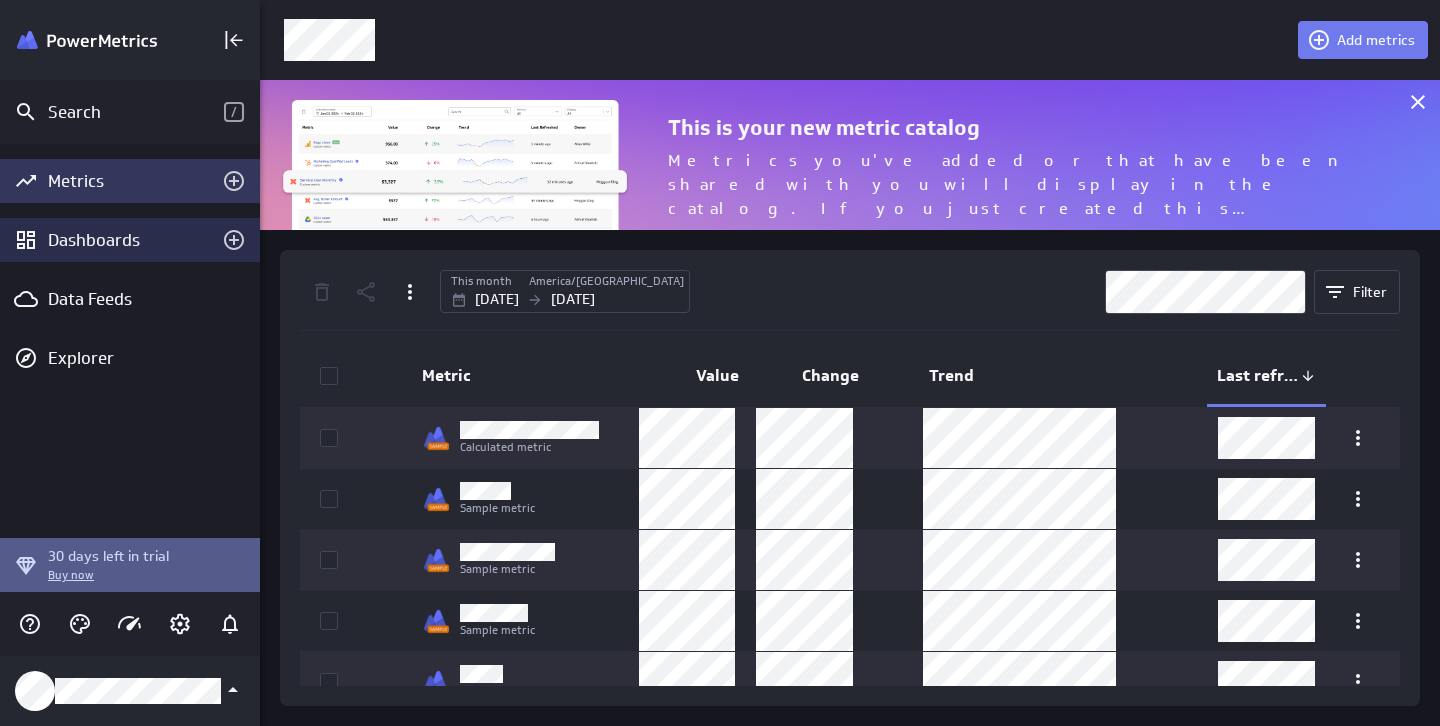 click on "Dashboards" at bounding box center (130, 240) 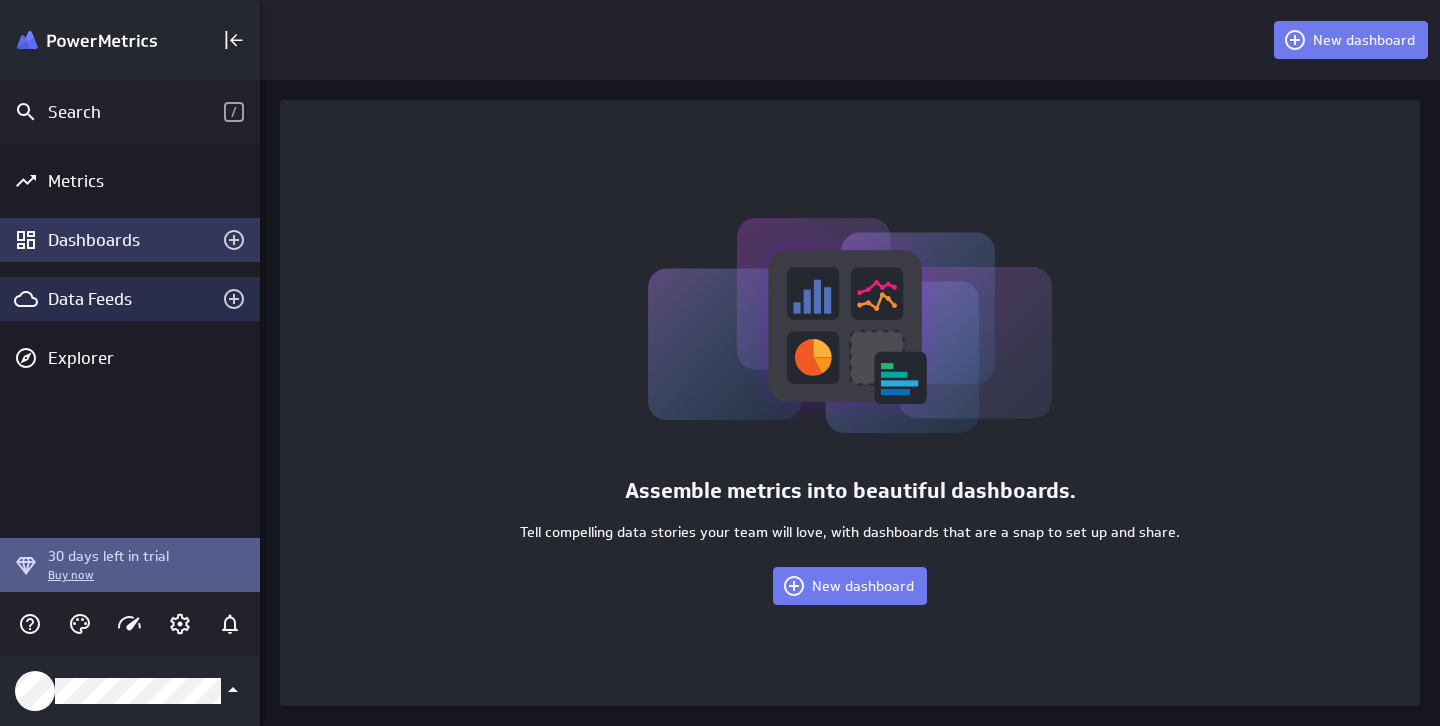 click on "Data Feeds" at bounding box center [130, 299] 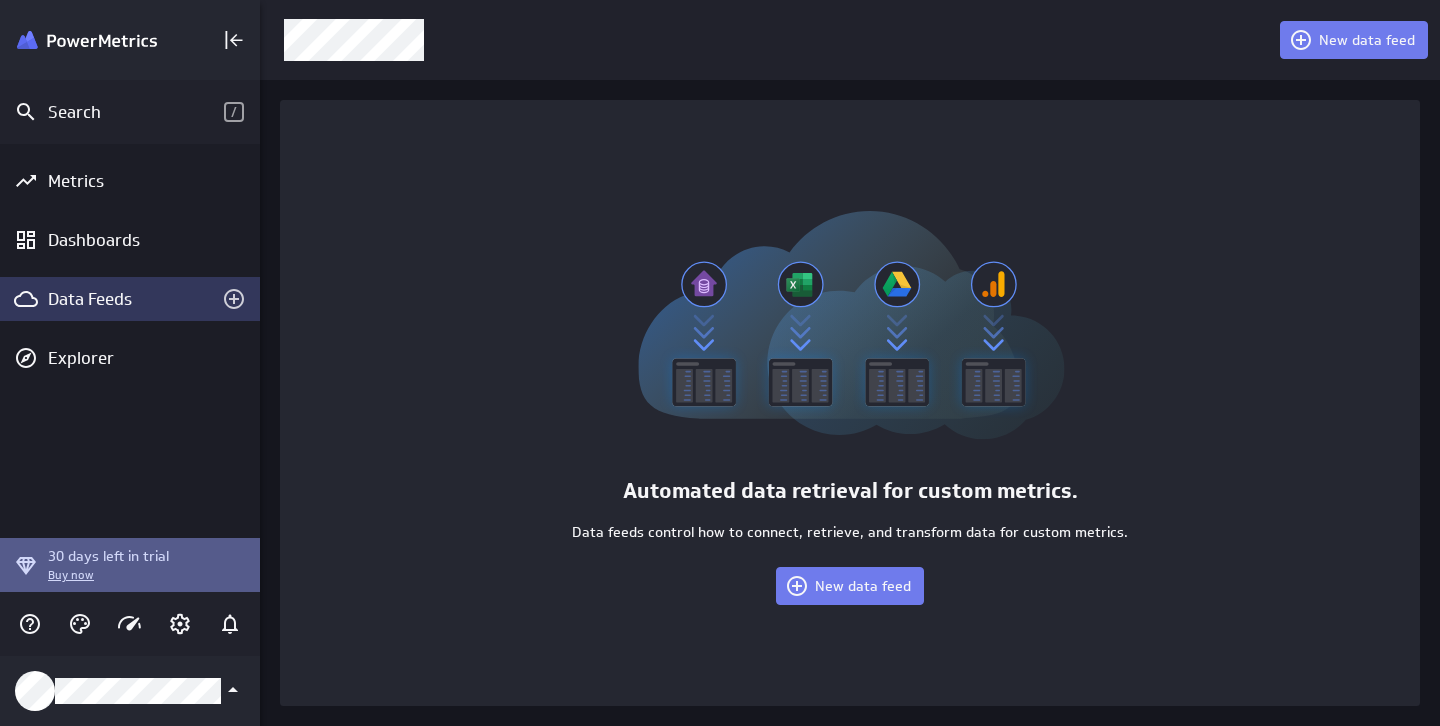 click on "Data Feeds" at bounding box center (130, 299) 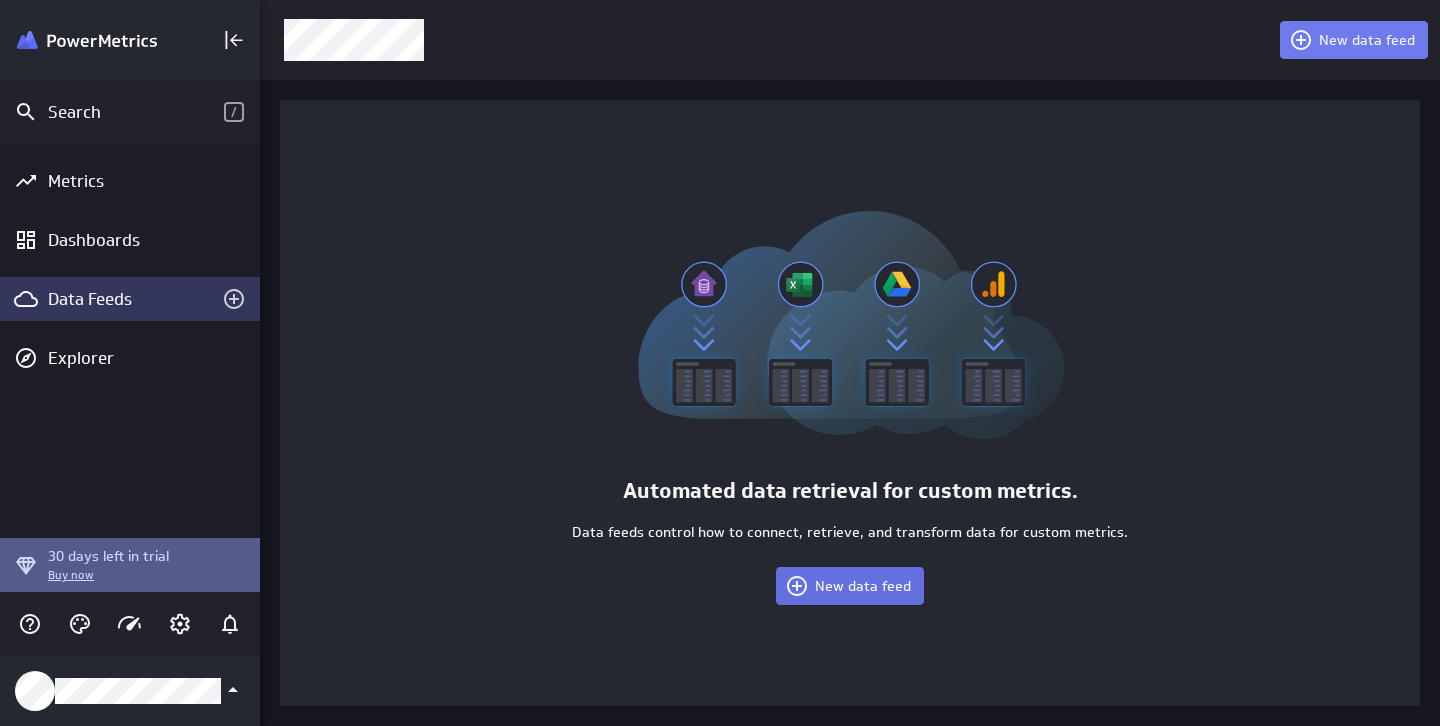 click on "New data feed" at bounding box center (850, 586) 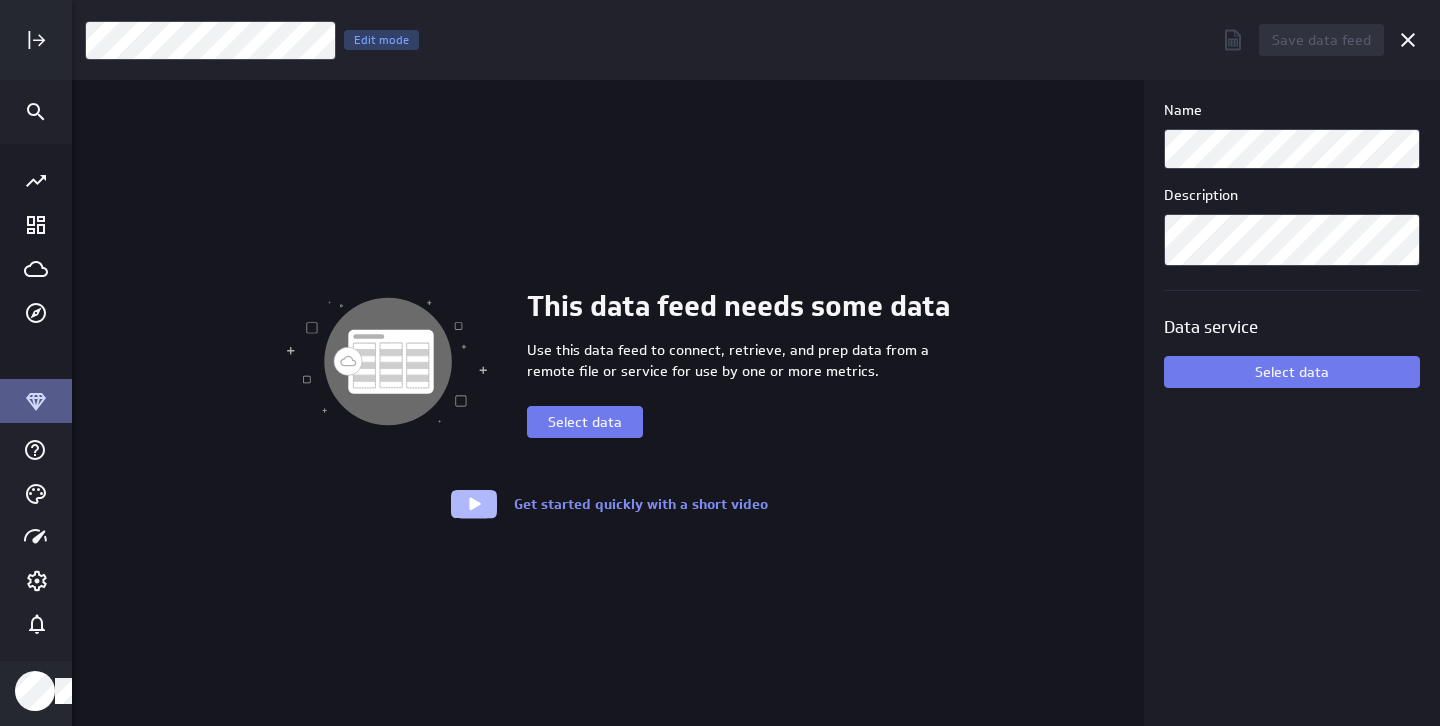 scroll, scrollTop: 10, scrollLeft: 10, axis: both 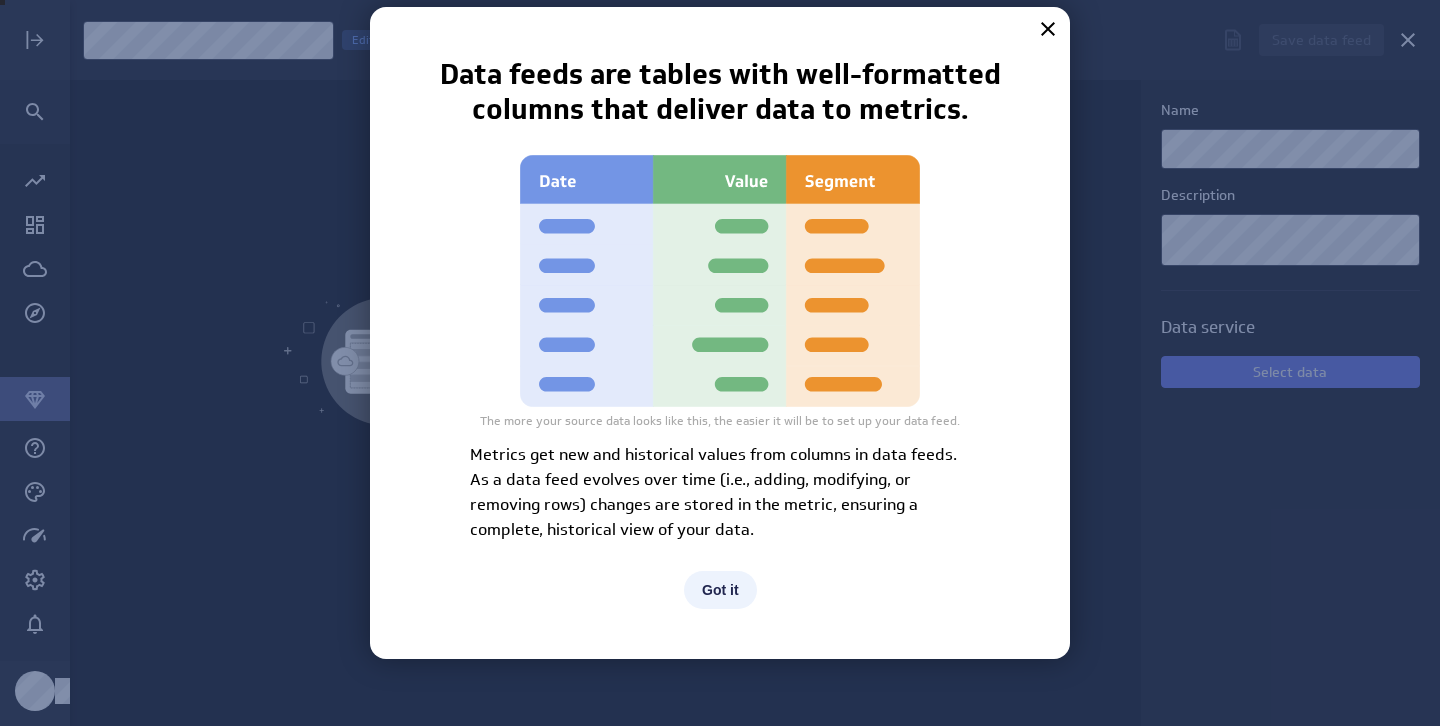 click on "Got it" at bounding box center (720, 590) 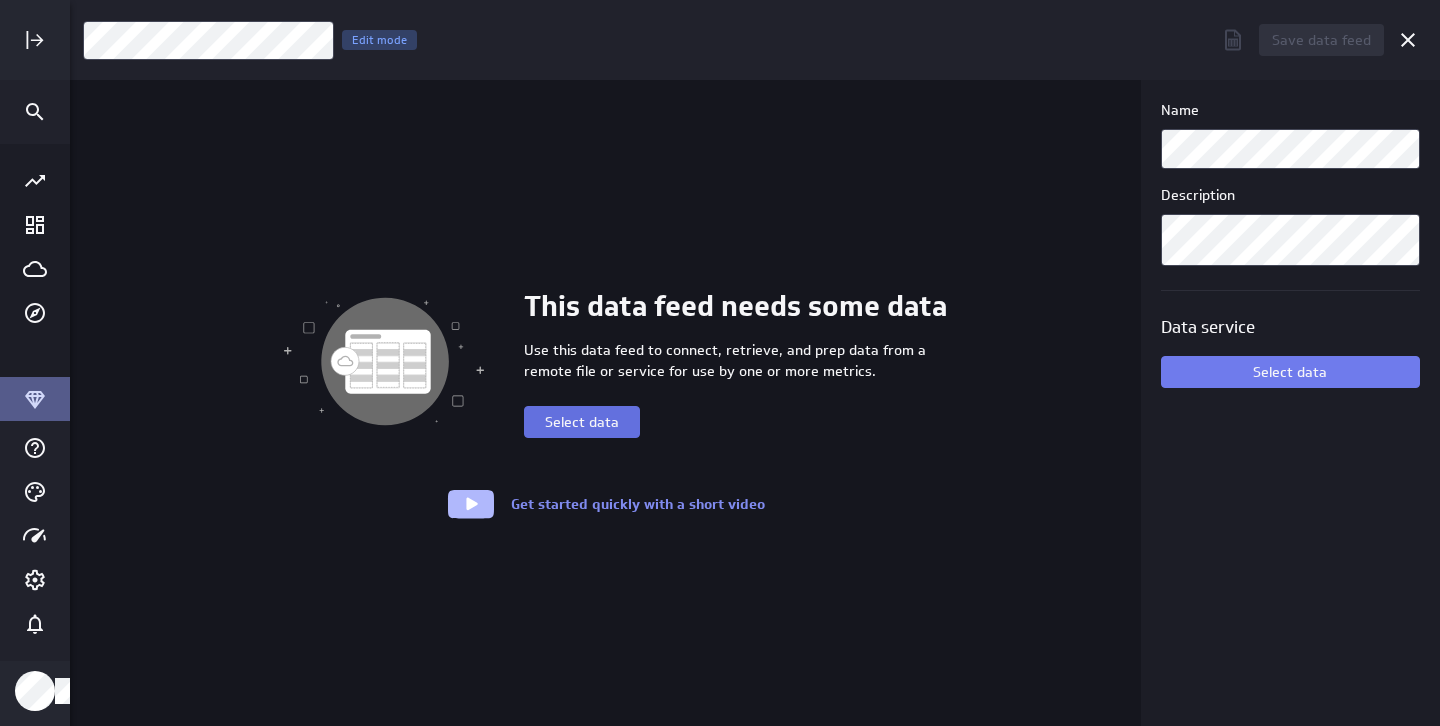 click on "Select data" at bounding box center [582, 422] 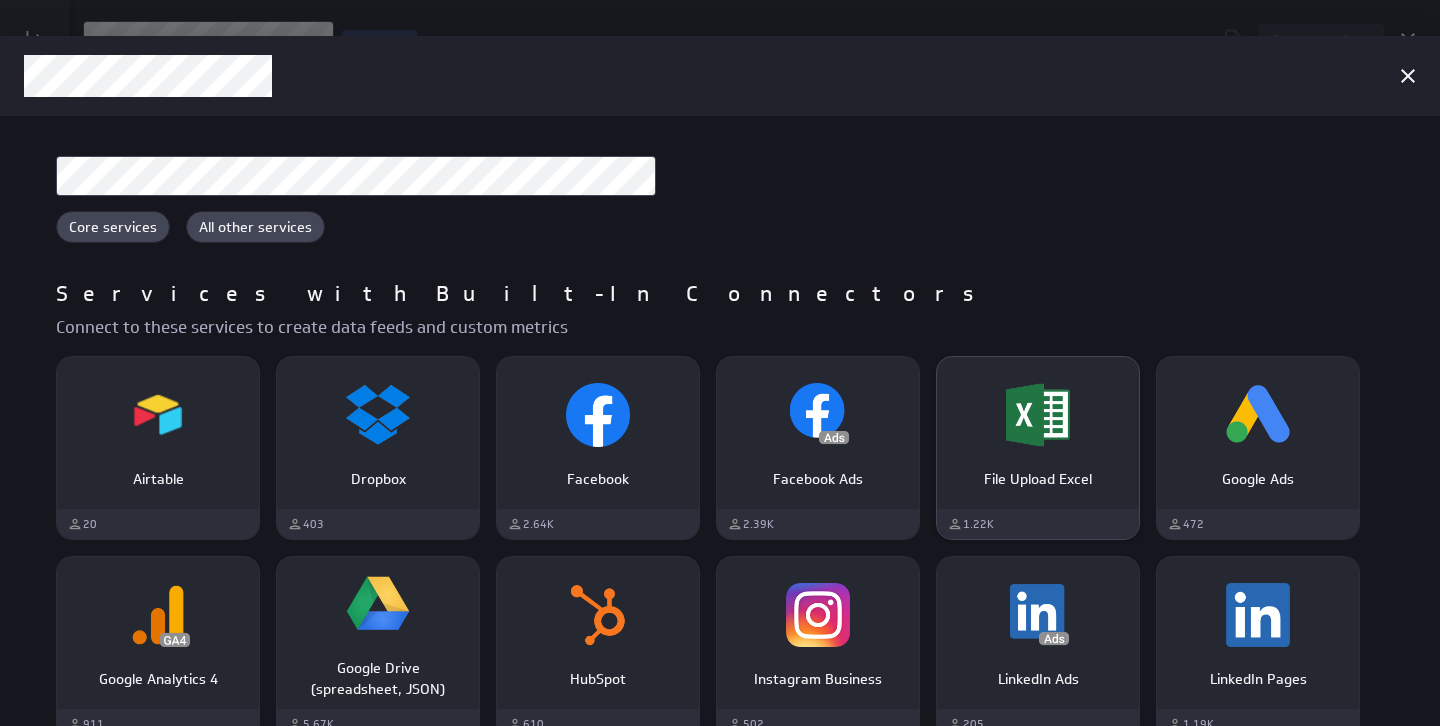 click on "File Upload Excel" at bounding box center (1038, 479) 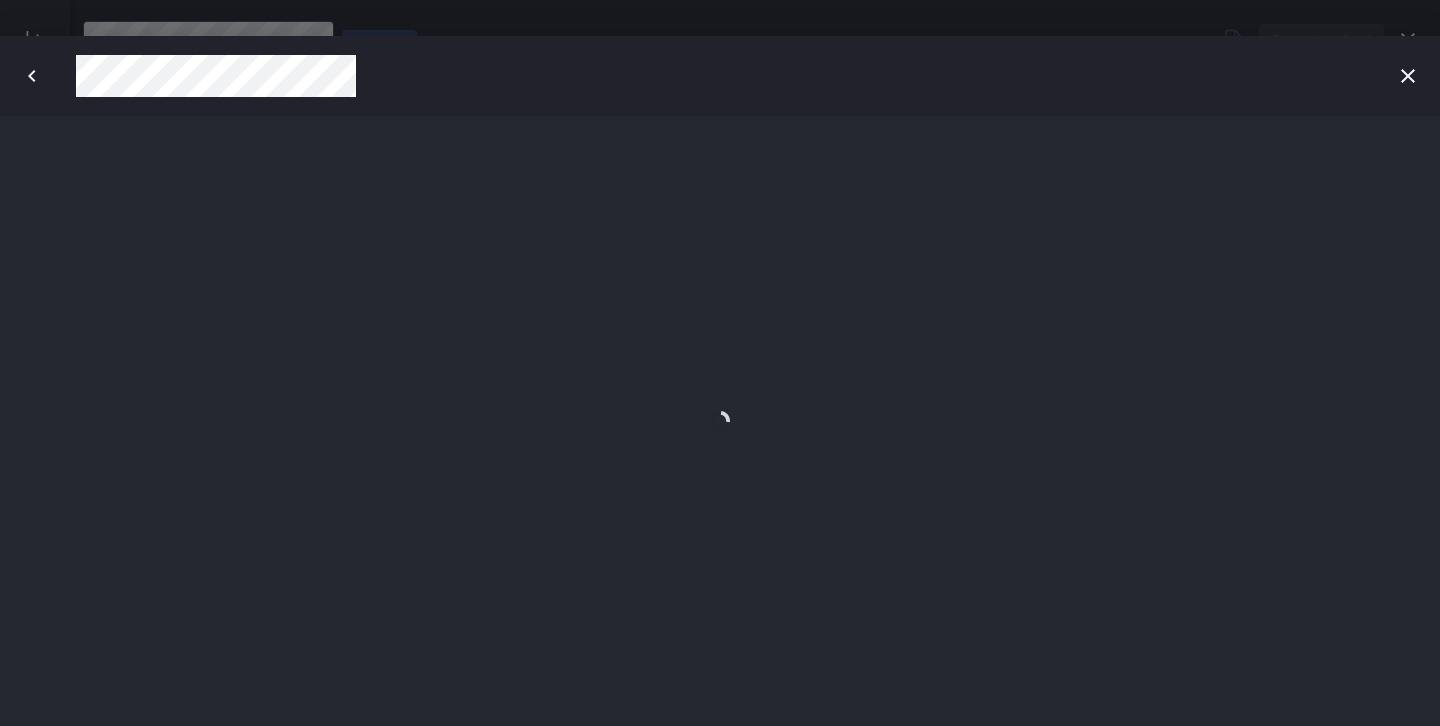 scroll, scrollTop: 0, scrollLeft: 0, axis: both 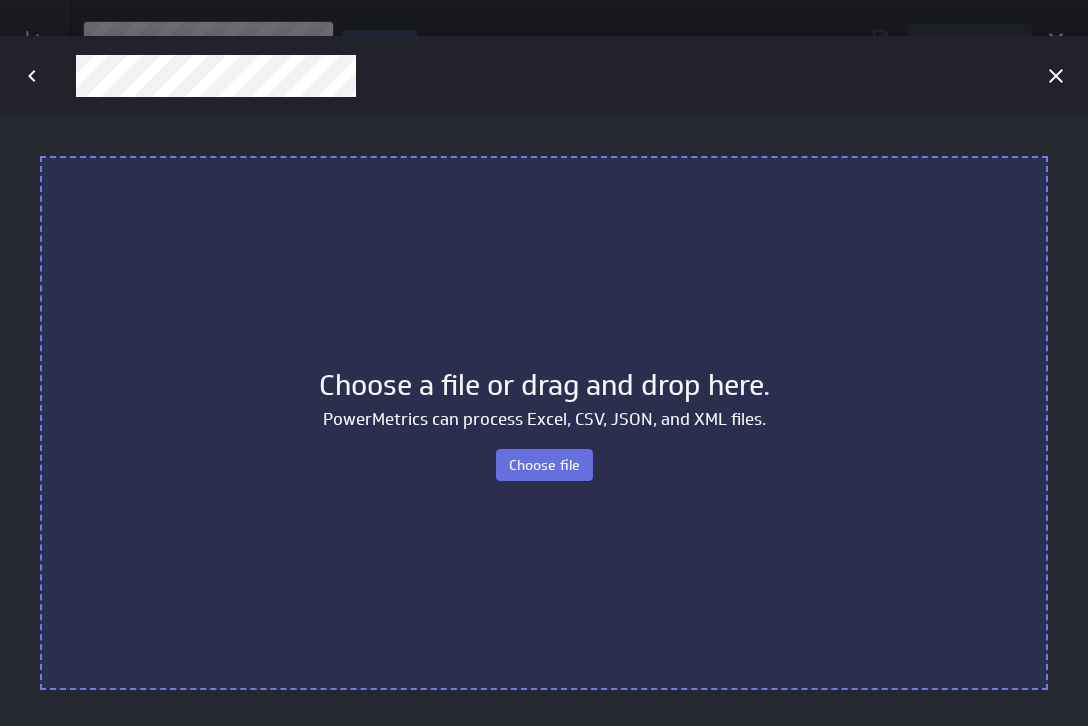 click on "Choose file" at bounding box center [544, 465] 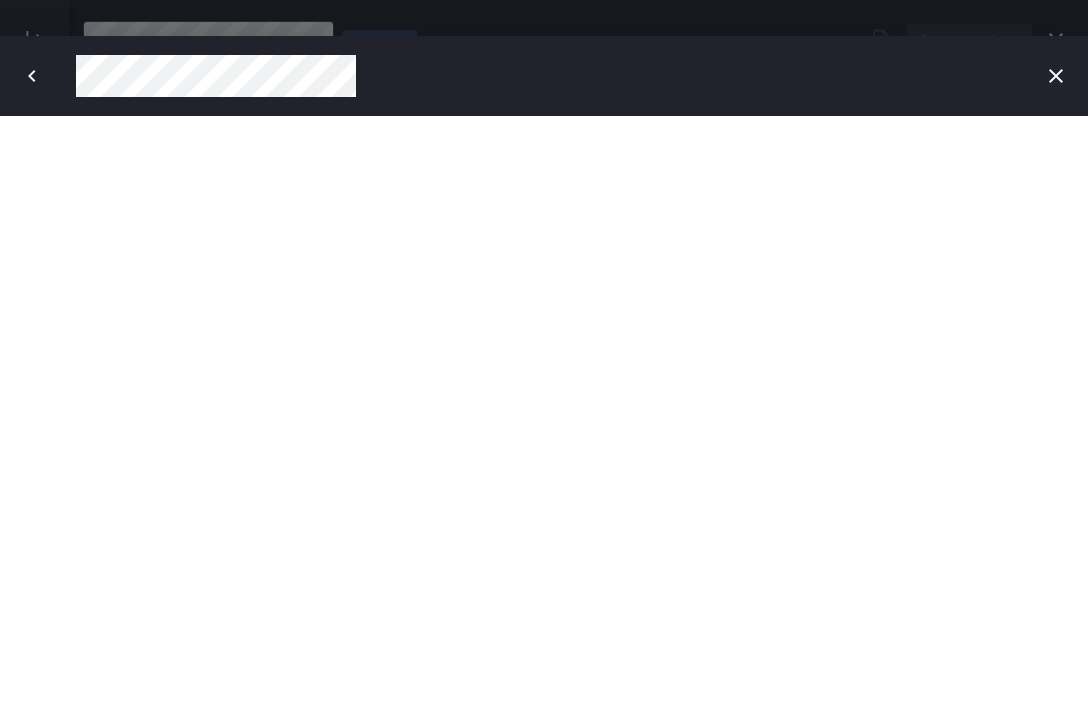 scroll, scrollTop: 0, scrollLeft: 0, axis: both 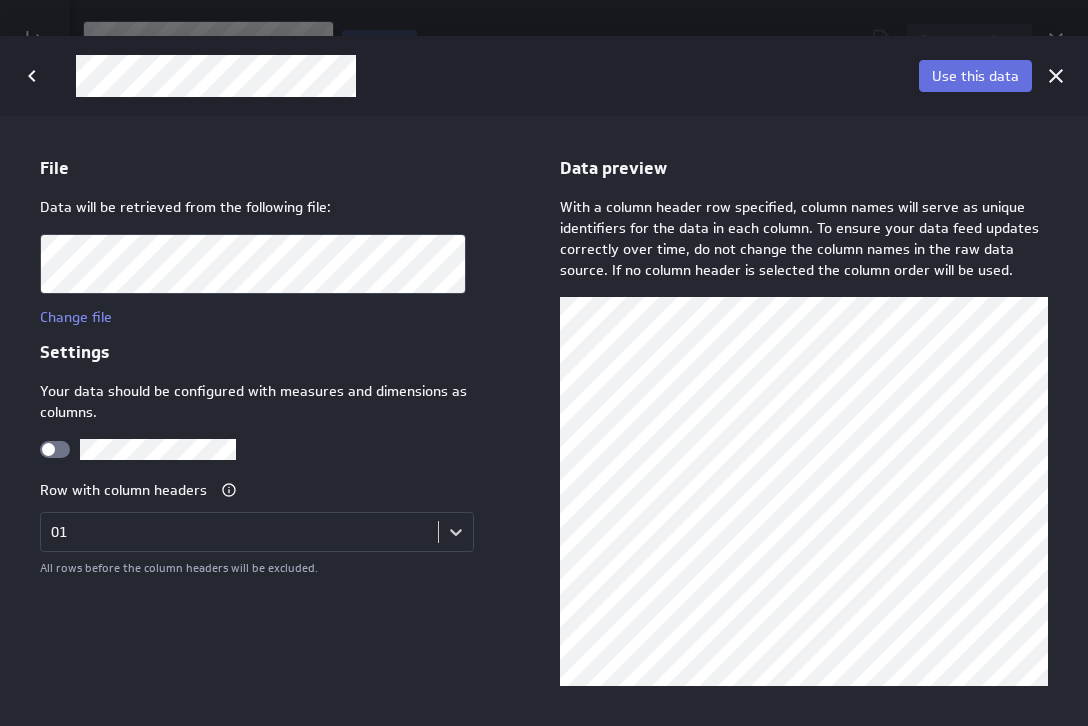 click on "Use this data" at bounding box center (975, 76) 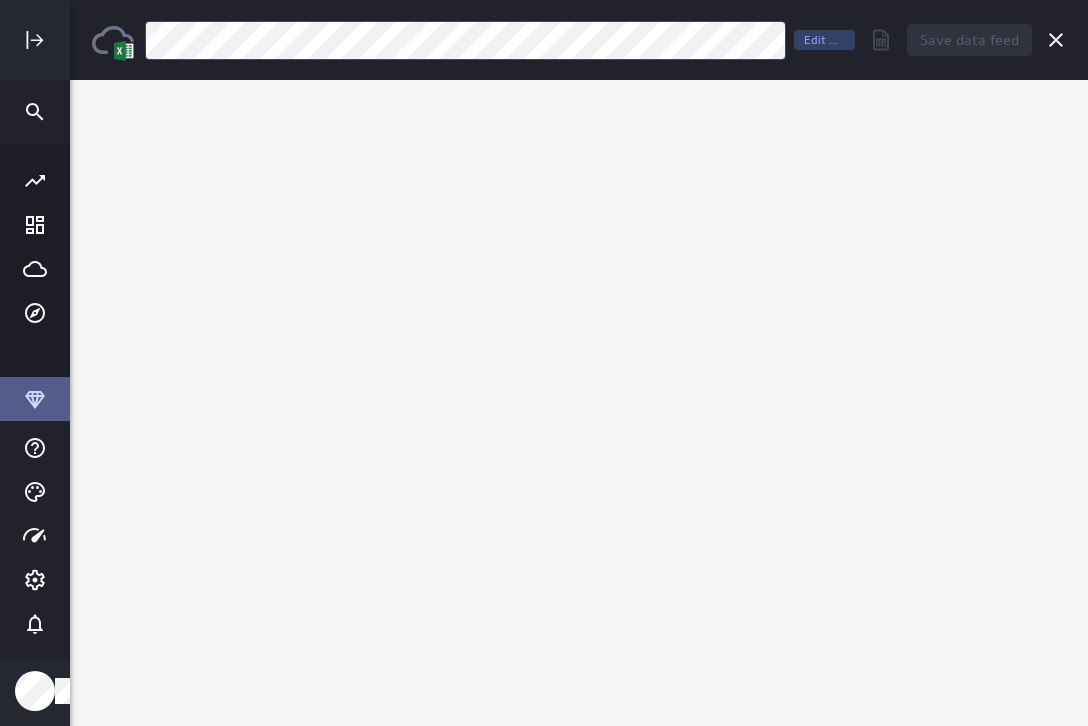 scroll, scrollTop: 0, scrollLeft: 0, axis: both 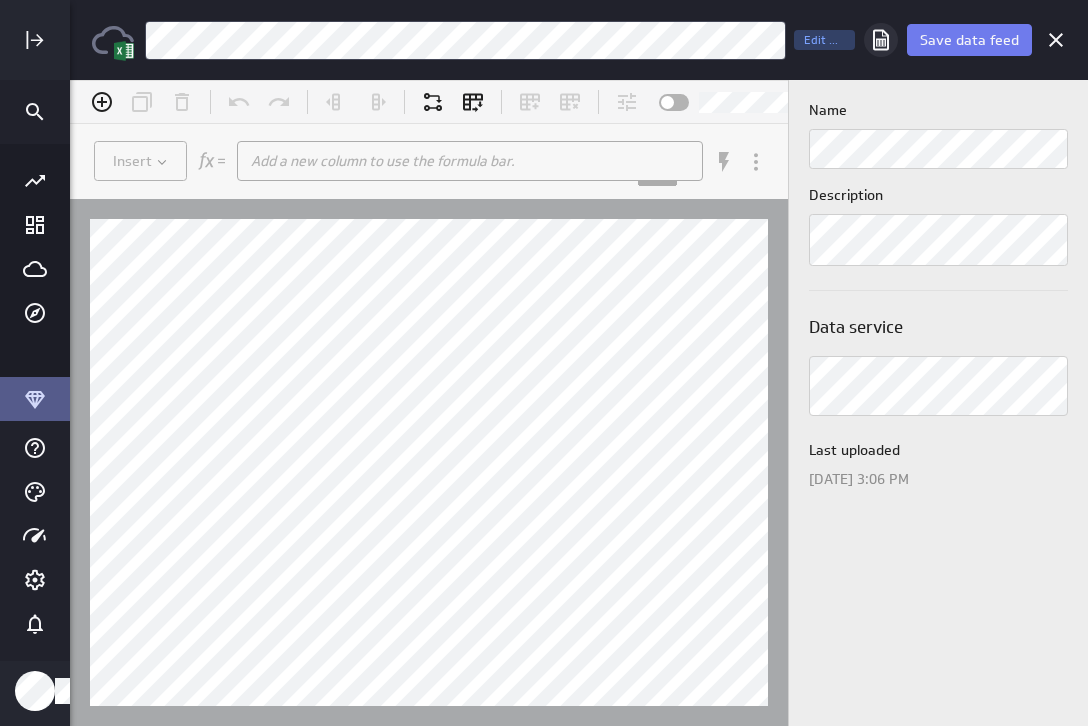 click at bounding box center (881, 40) 